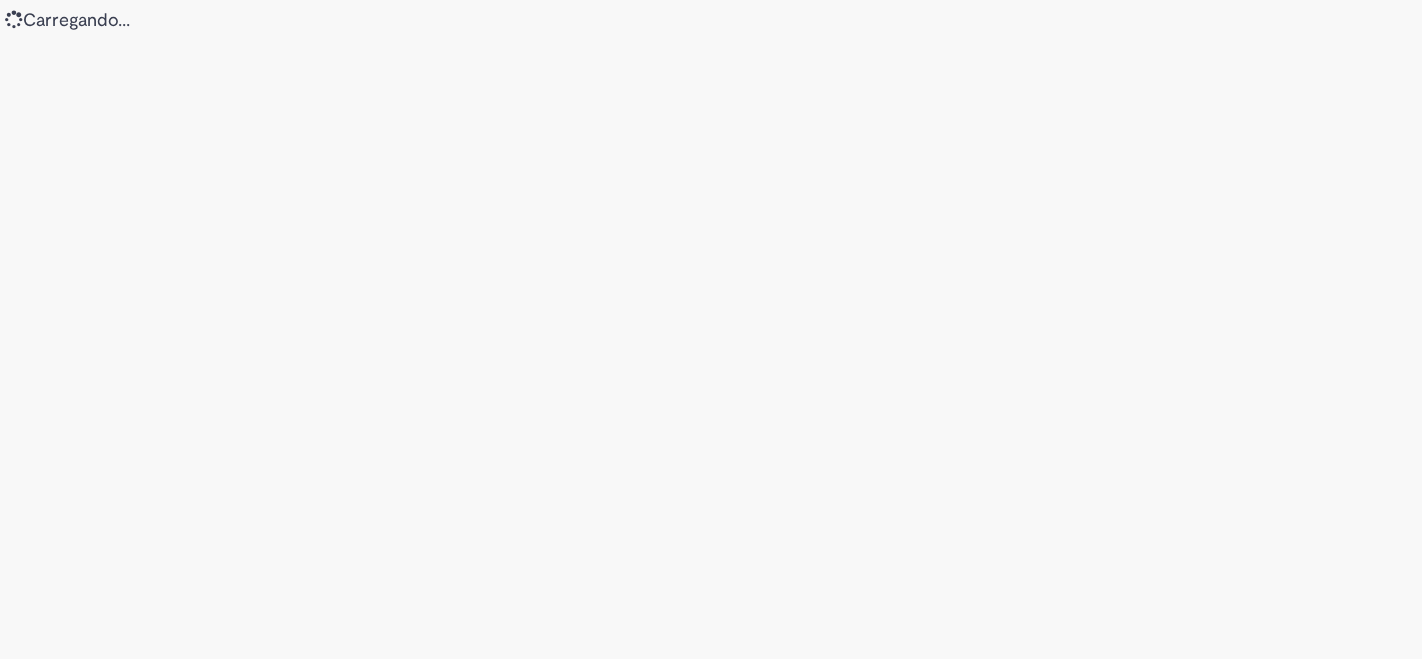 scroll, scrollTop: 0, scrollLeft: 0, axis: both 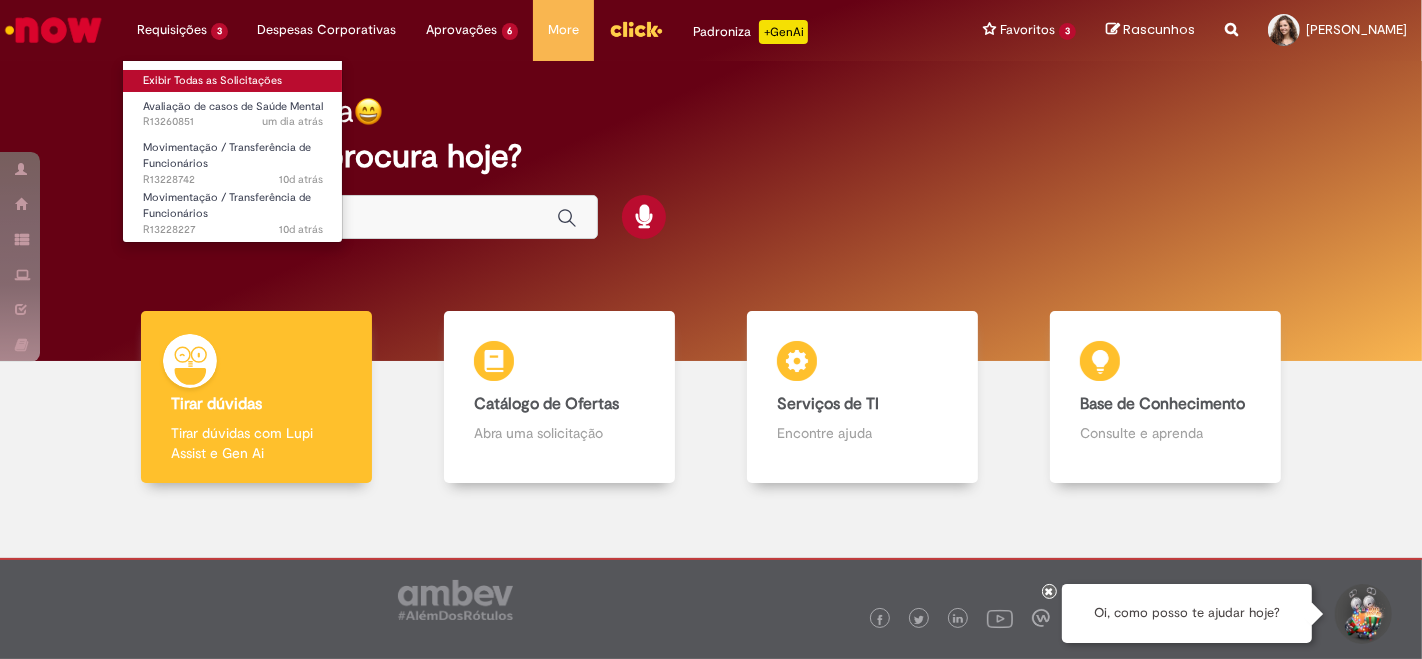 click on "Exibir Todas as Solicitações" at bounding box center [233, 81] 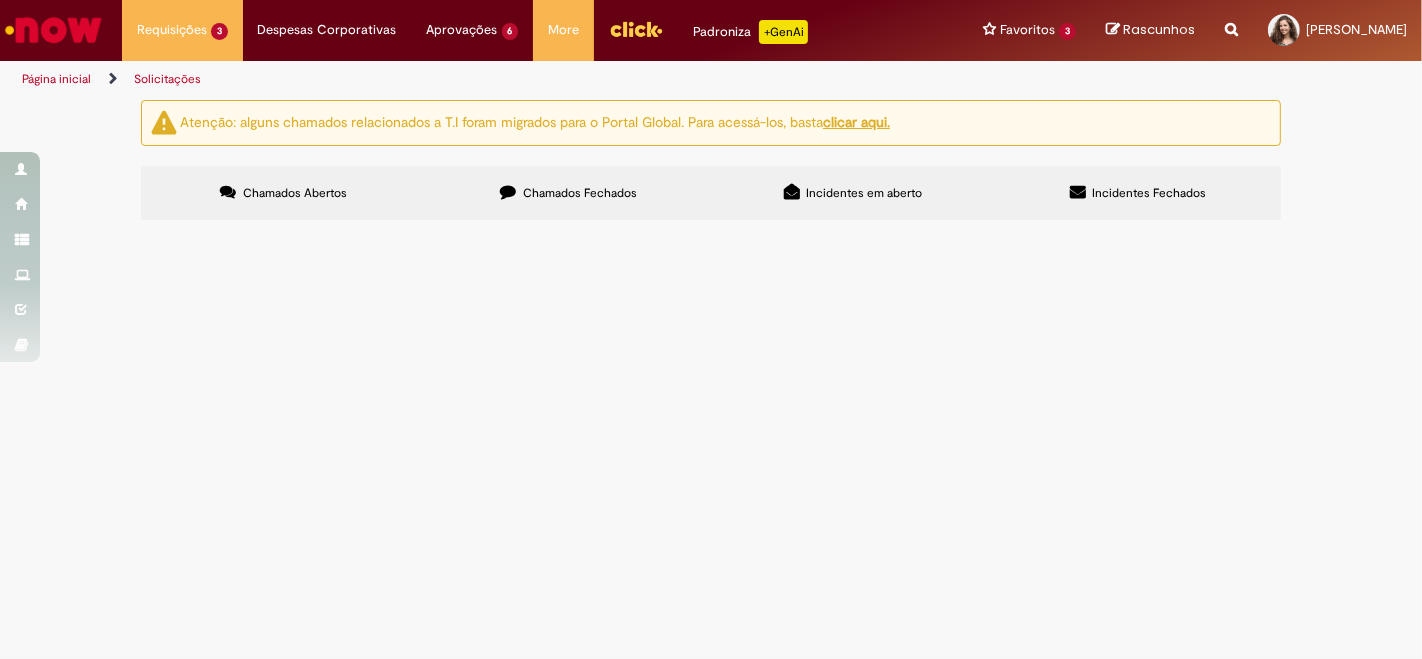 click on "Olá, a [PERSON_NAME] do meu time fez a movimentação da funcionária [PERSON_NAME] LIBBOS (99822382) porem um erro ocorreu e eu não consigo cancelar para fazer o novo lançamento do movimento. Para o cancelamento eu abri o chamado R13228227 e este chamado eu solicito que seja feita a movimentação da funcionária para que a vigência seja em [DATE]. obrigada" at bounding box center (0, 0) 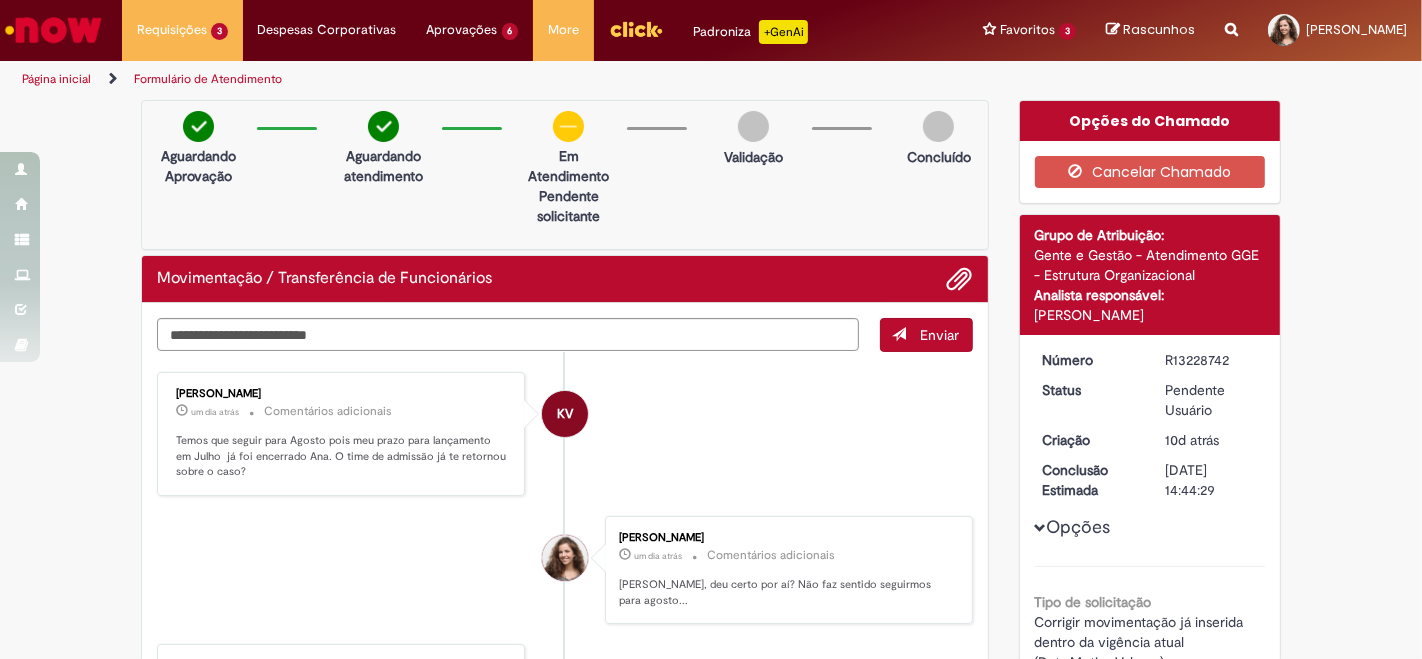 click on "Página inicial" at bounding box center [56, 79] 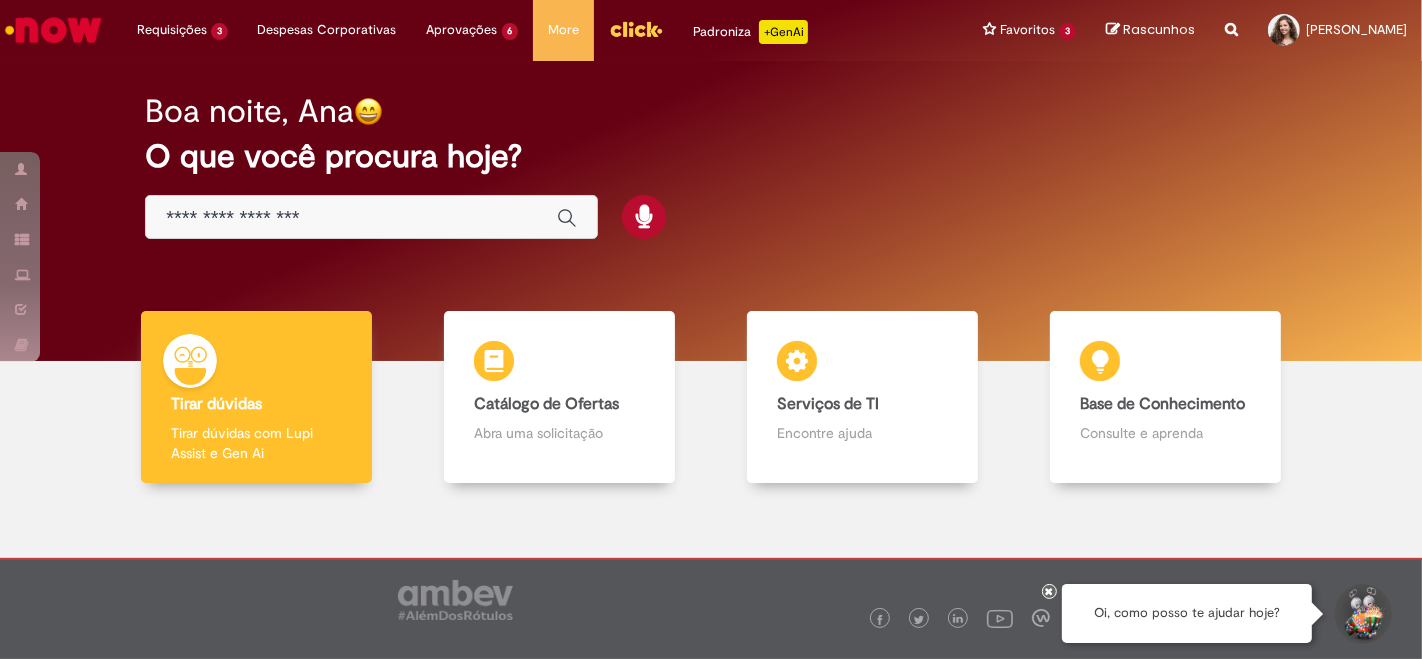 click at bounding box center (351, 218) 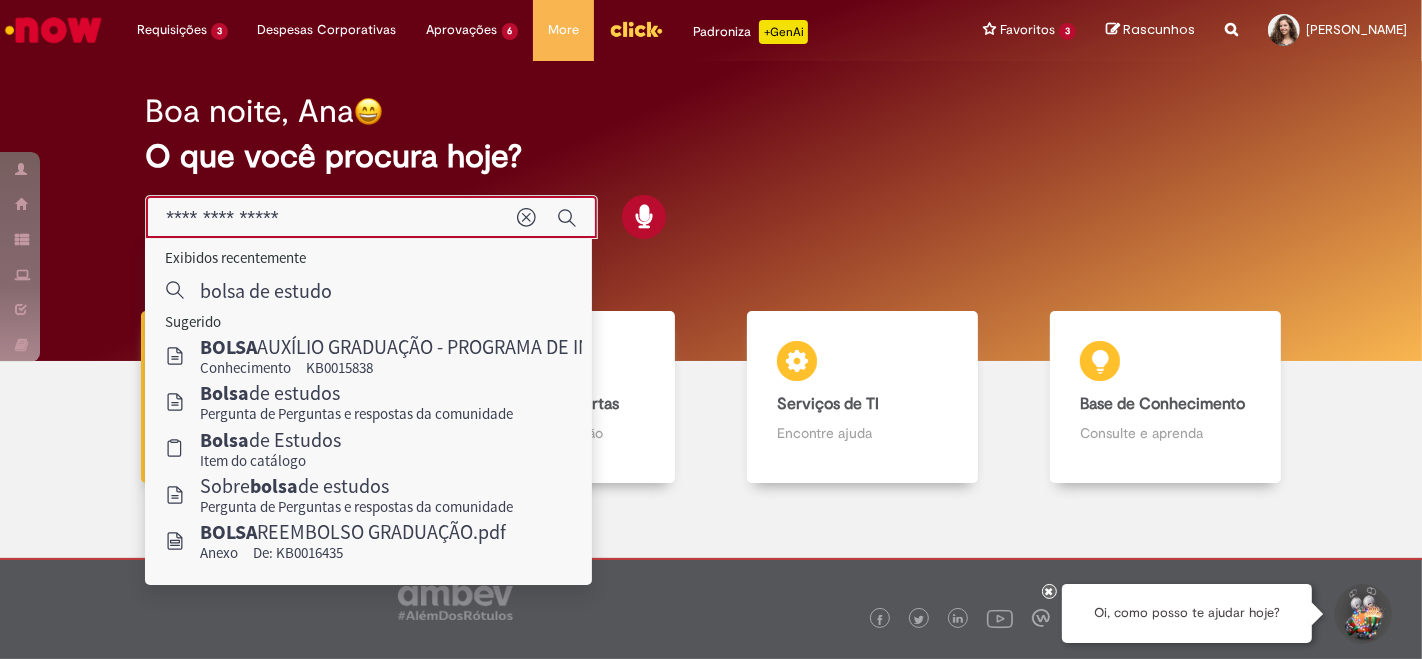 type on "**********" 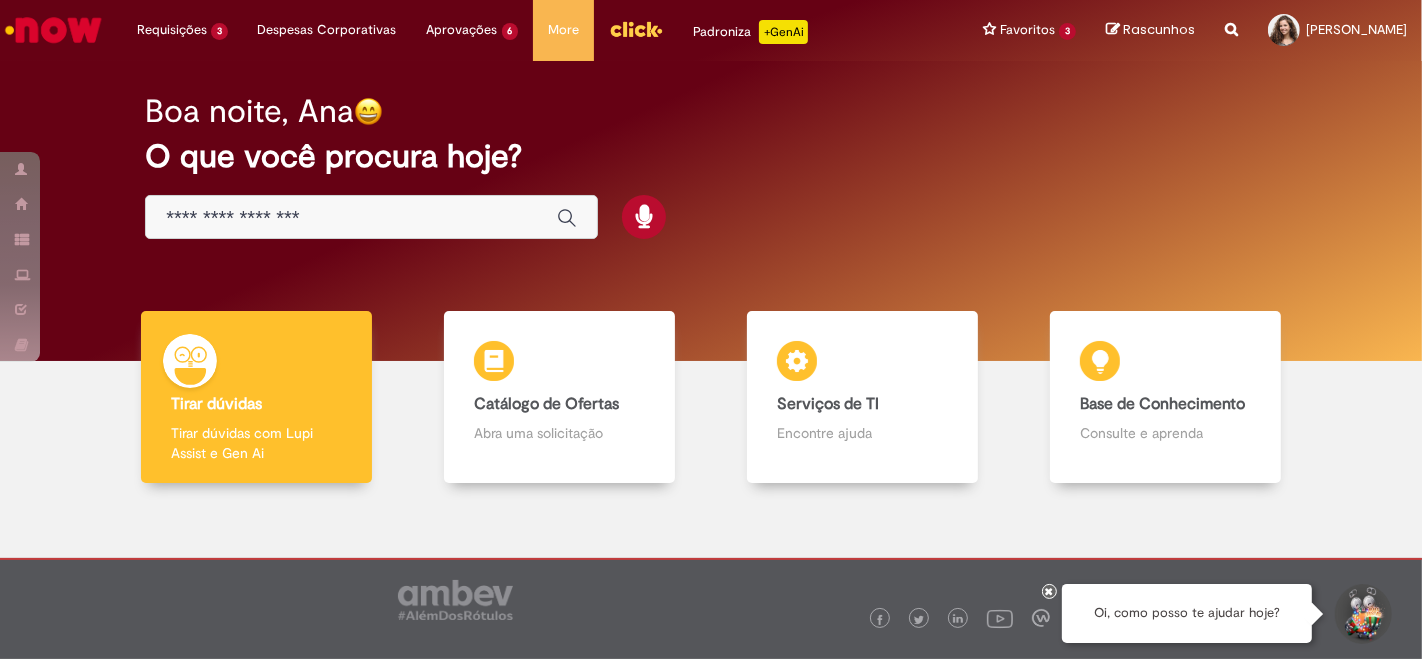 click at bounding box center [428, 217] 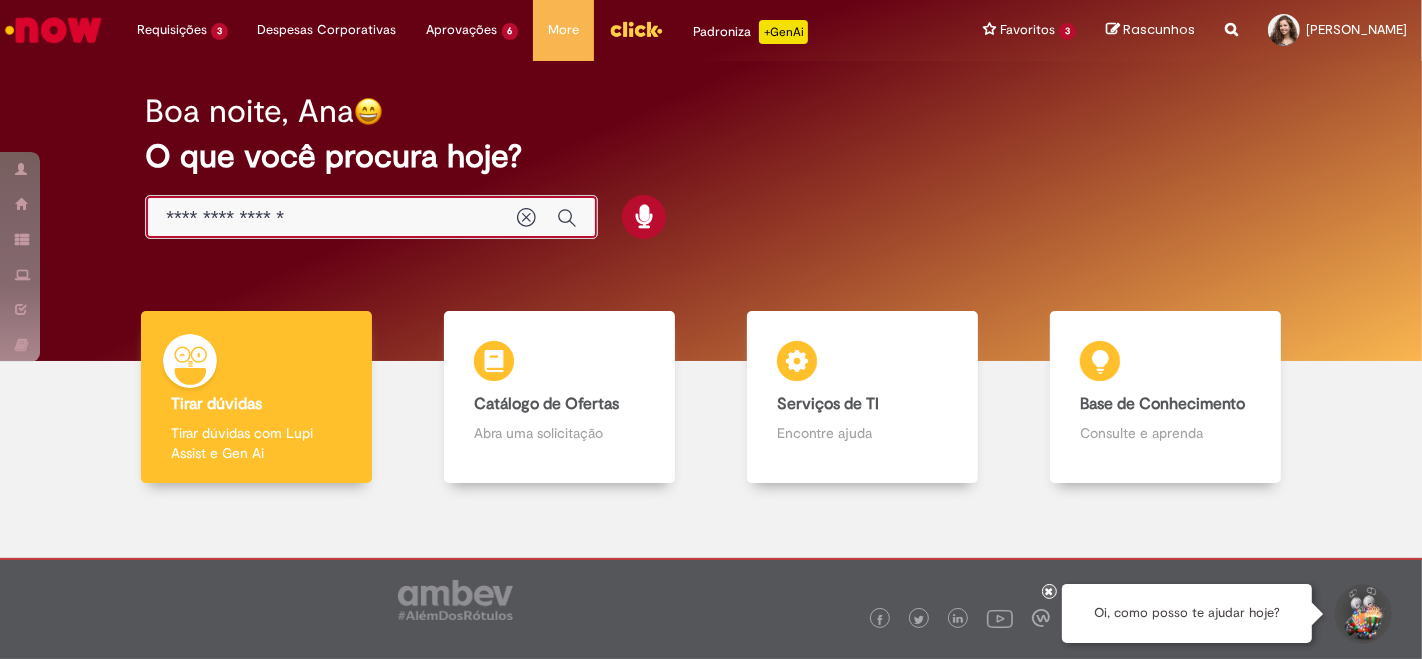 type on "**********" 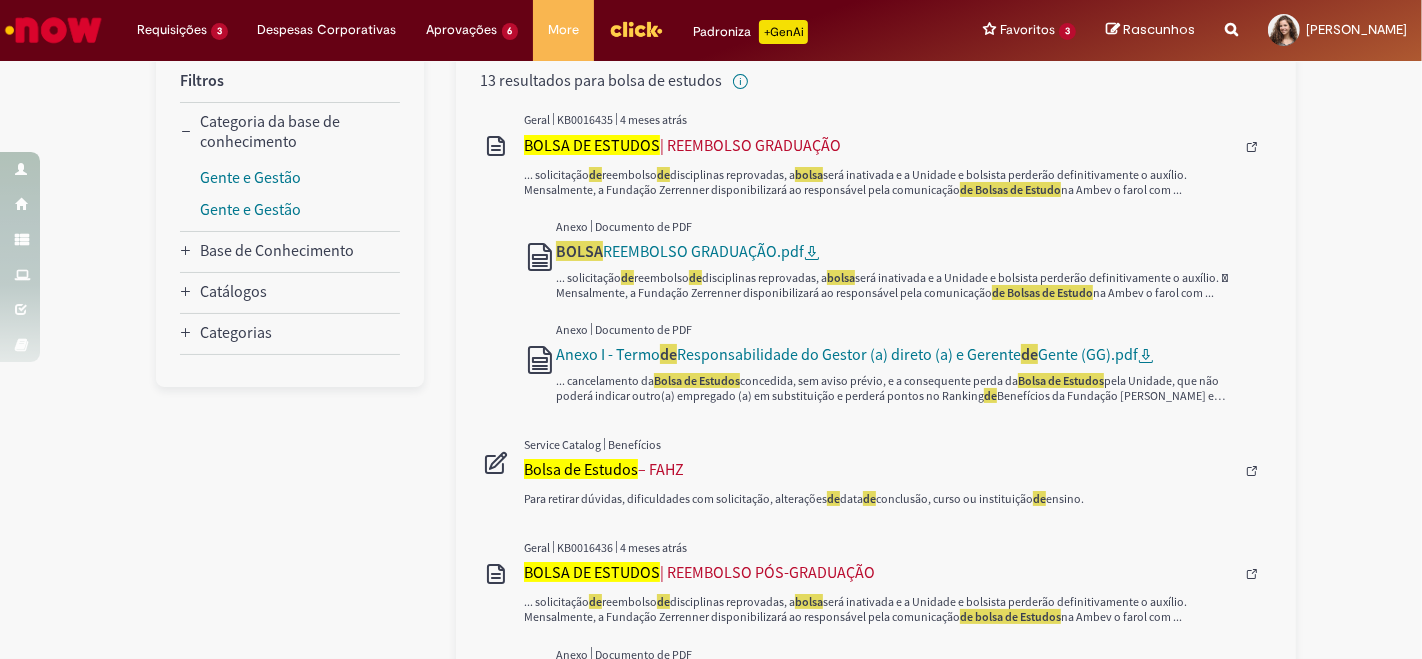 scroll, scrollTop: 266, scrollLeft: 0, axis: vertical 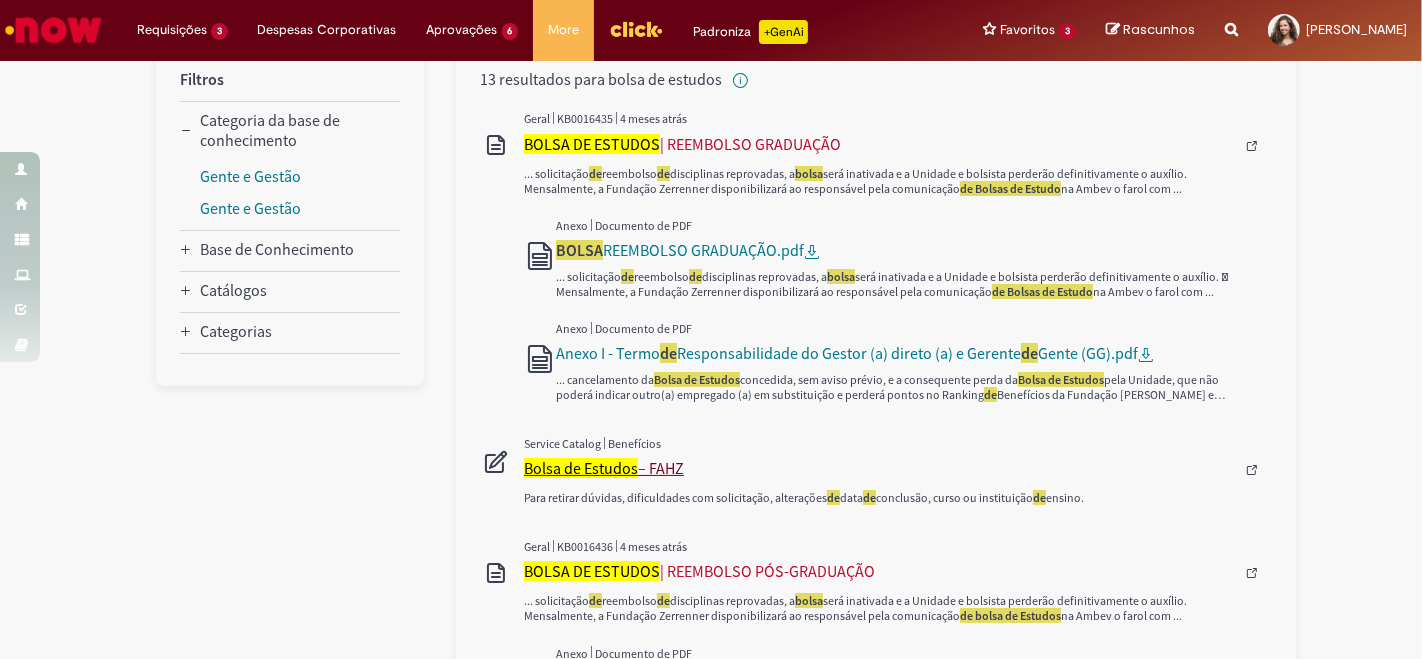 click on "Bolsa de Estudos" at bounding box center (581, 468) 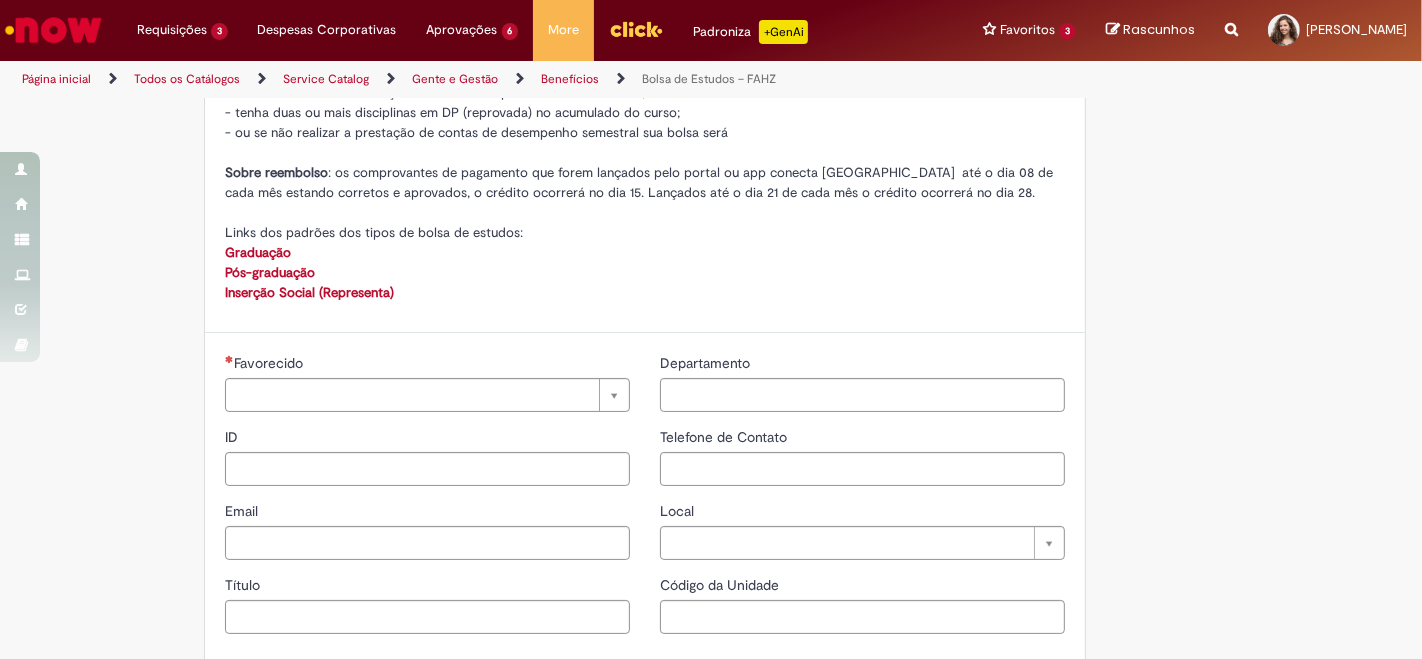 type on "********" 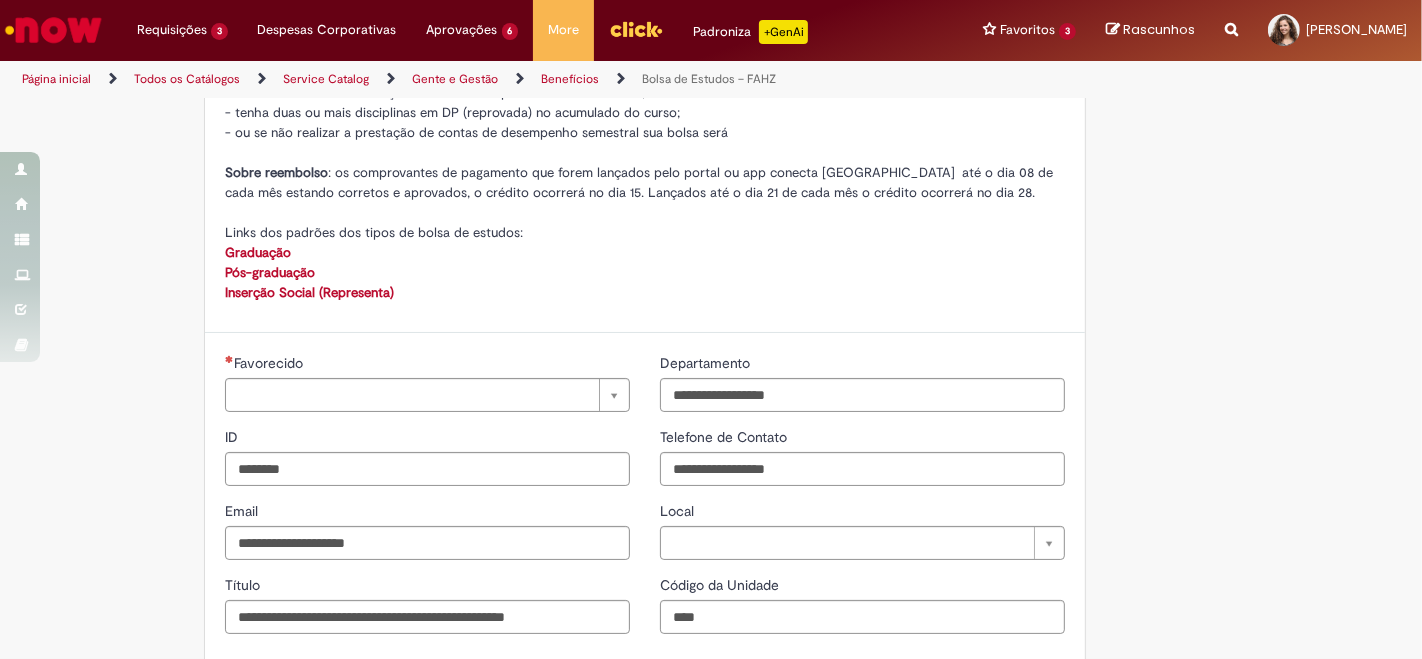 type on "**********" 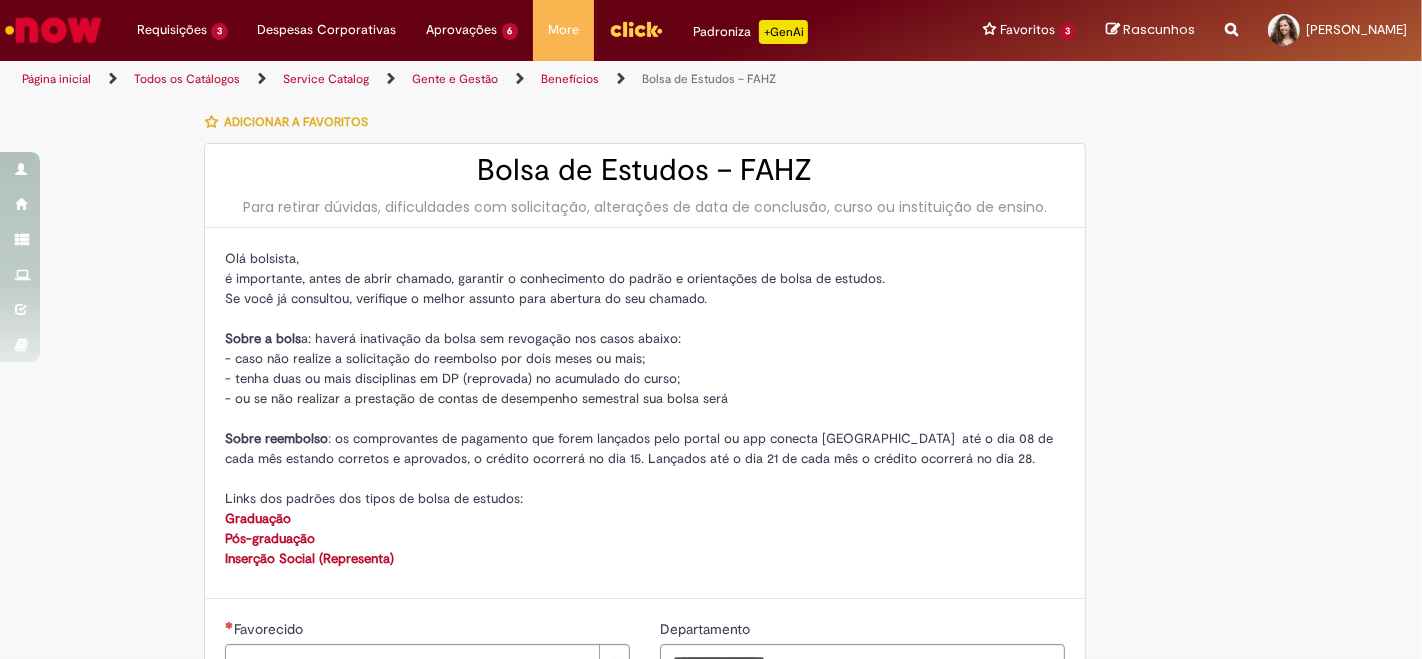 type on "**********" 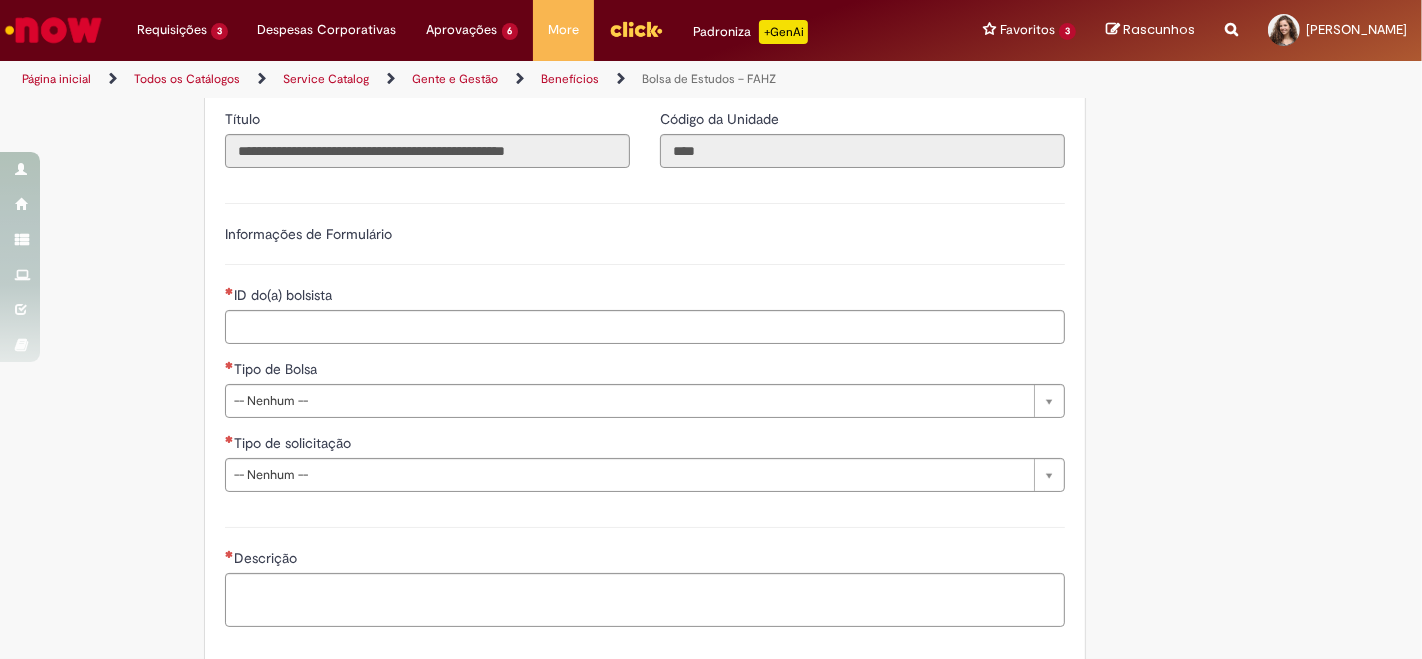 scroll, scrollTop: 743, scrollLeft: 0, axis: vertical 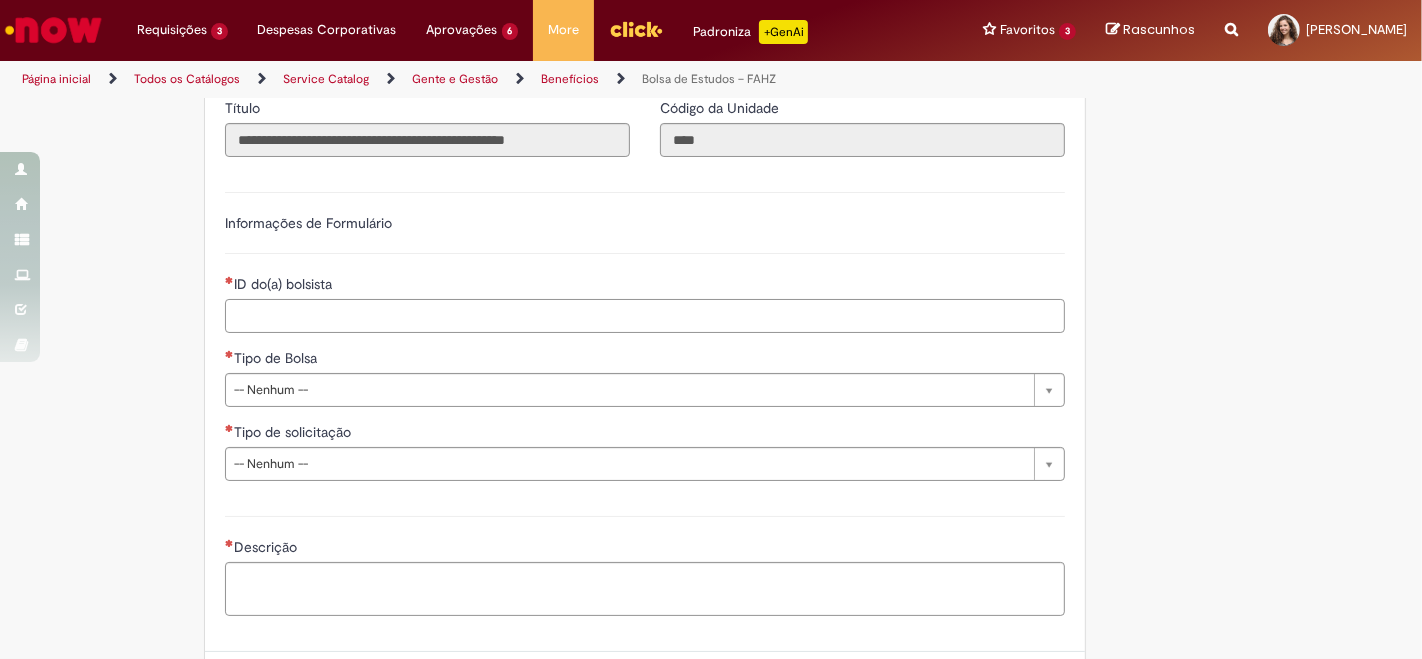 click on "ID do(a) bolsista" at bounding box center [645, 316] 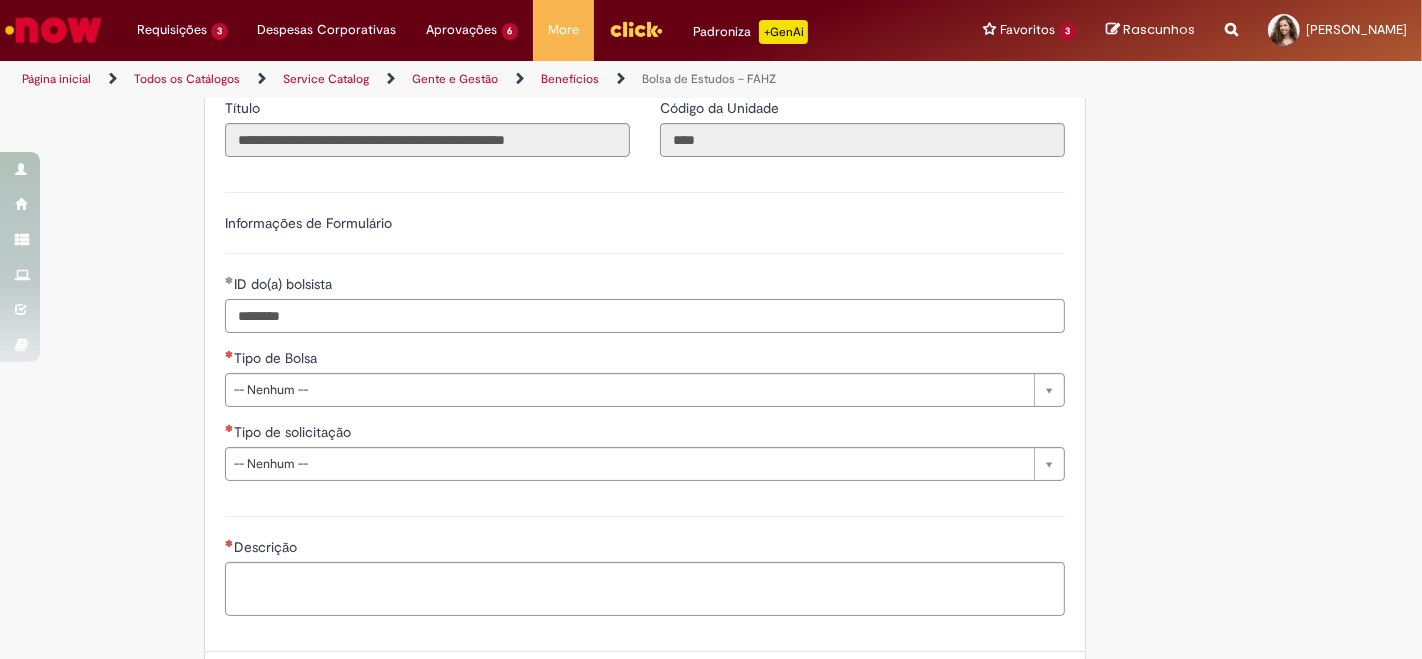 type on "********" 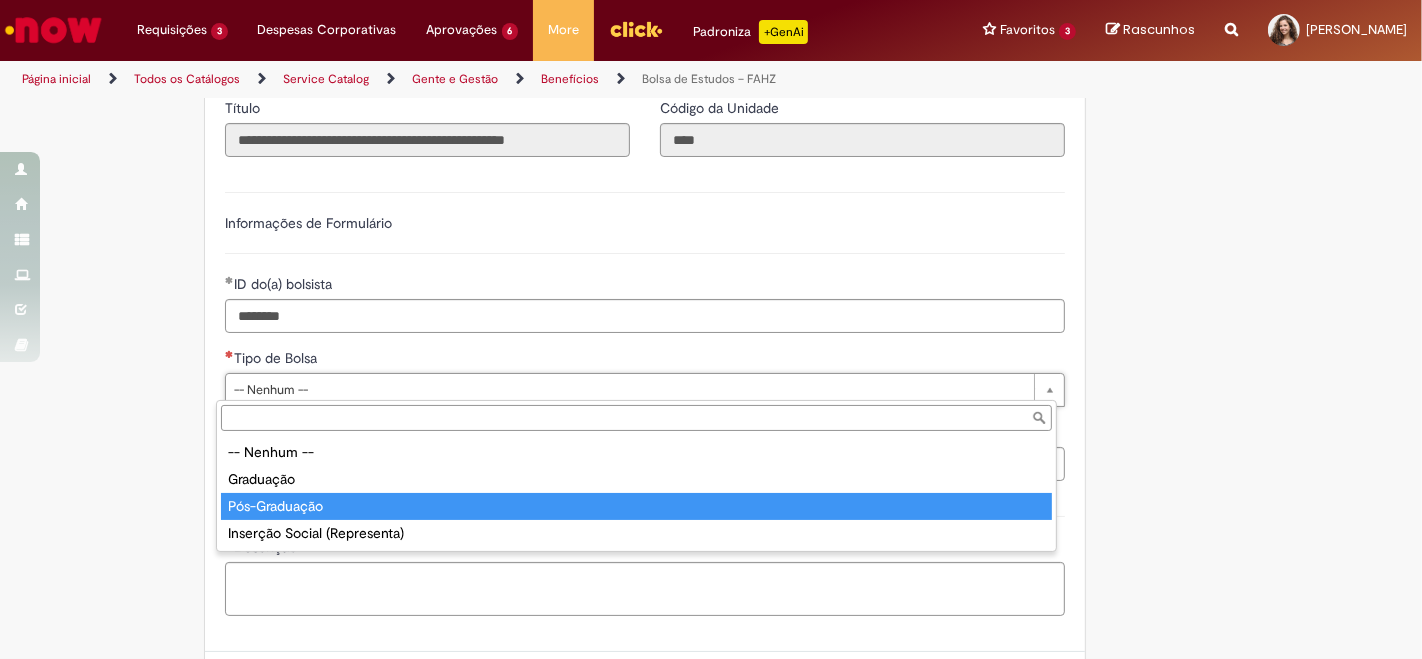 type on "**********" 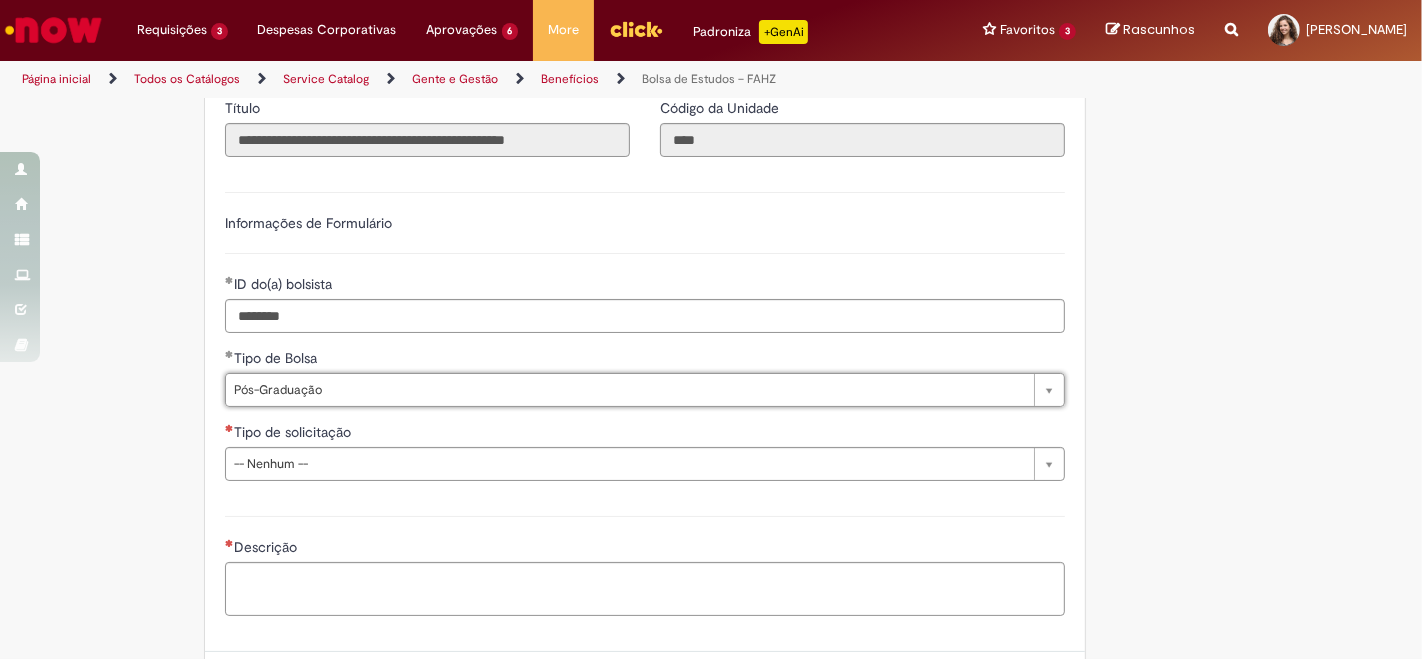 click on "Adicionar a Favoritos
Bolsa de Estudos – FAHZ
Para retirar dúvidas, dificuldades com solicitação, alterações de data de conclusão, curso ou instituição de ensino.
Olá bolsista,  é importante, antes de abrir chamado, garantir o conhecimento do padrão e orientações de bolsa de estudos. Se você já consultou, verifique o melhor assunto para abertura do seu chamado. Sobre a bols a: haverá inativação da bolsa sem revogação nos casos abaixo: - caso não realize a solicitação do reembolso por dois meses ou mais; - tenha duas ou mais disciplinas em DP (reprovada) no acumulado do curso; - ou se não realizar a prestação de contas de desempenho semestral sua bolsa será  Sobre reembolso Links dos padrões dos tipos de bolsa de estudos: Graduação Pós-graduação Inserção Social (Representa)
Country Code ** Favorecido     [PERSON_NAME]" at bounding box center (613, 96) 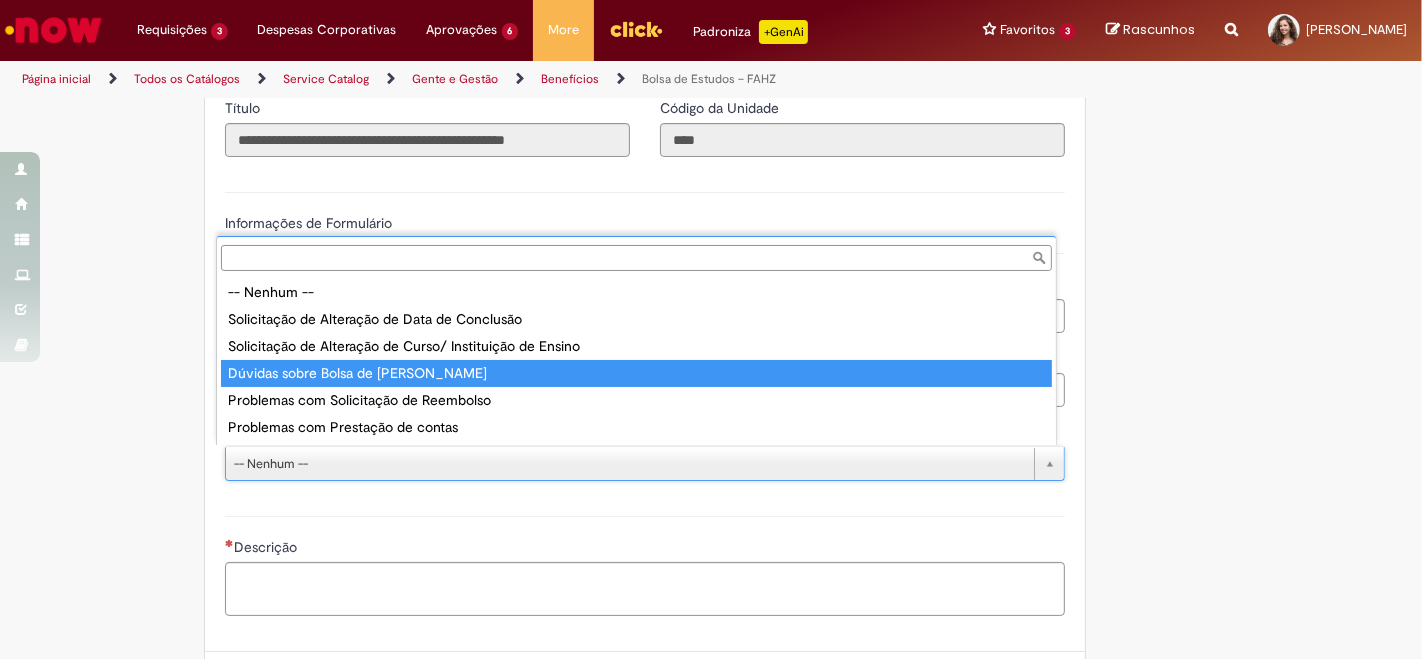 type on "**********" 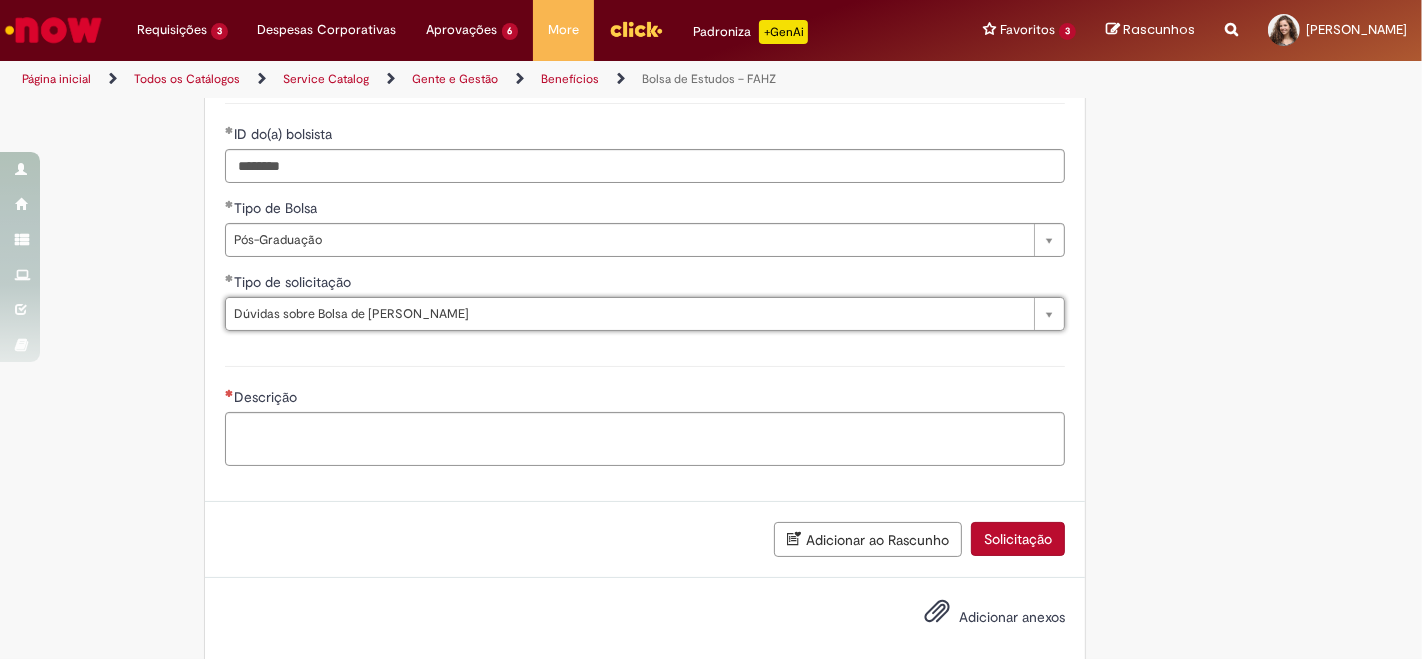 scroll, scrollTop: 916, scrollLeft: 0, axis: vertical 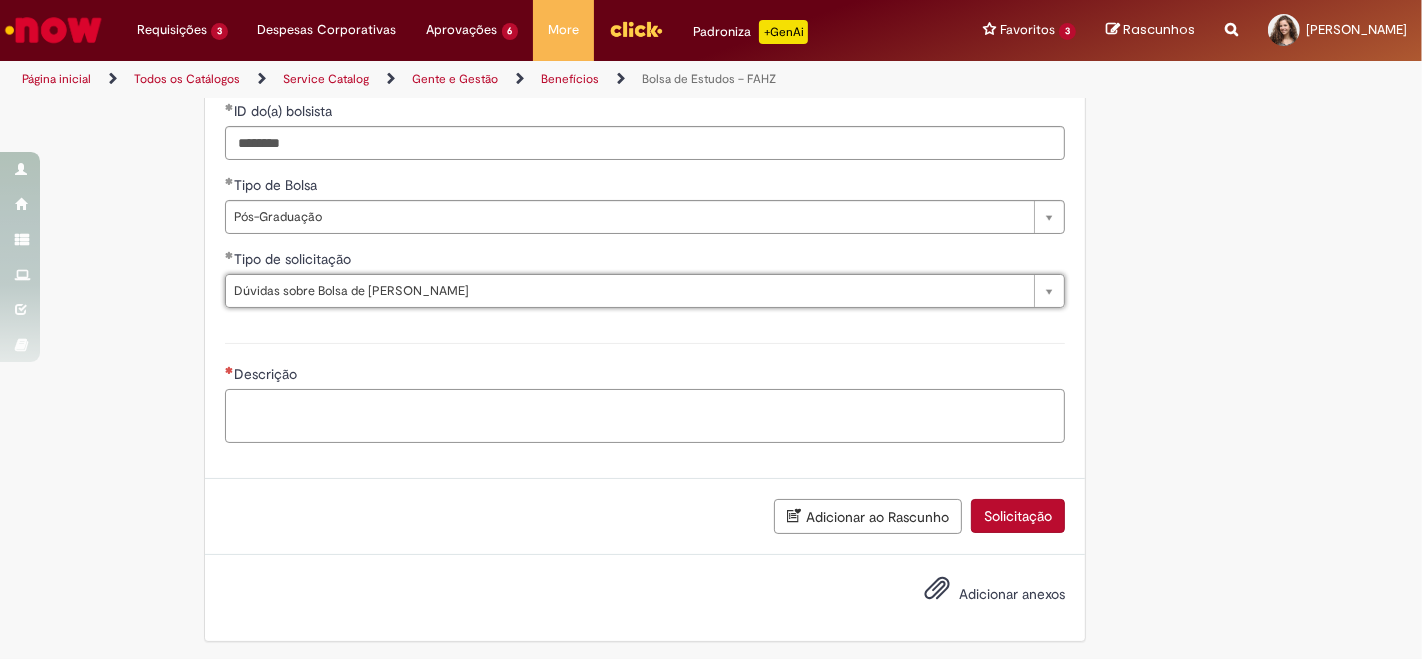 click on "Descrição" at bounding box center [645, 415] 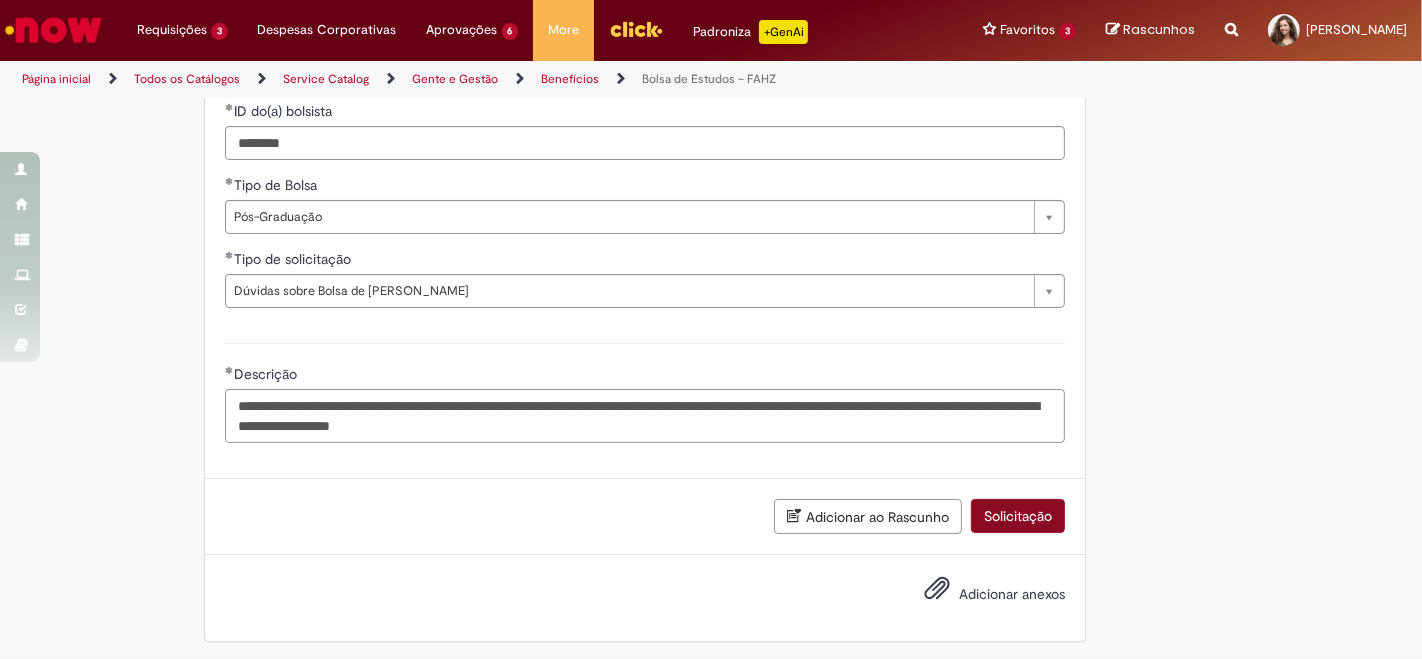 type on "**********" 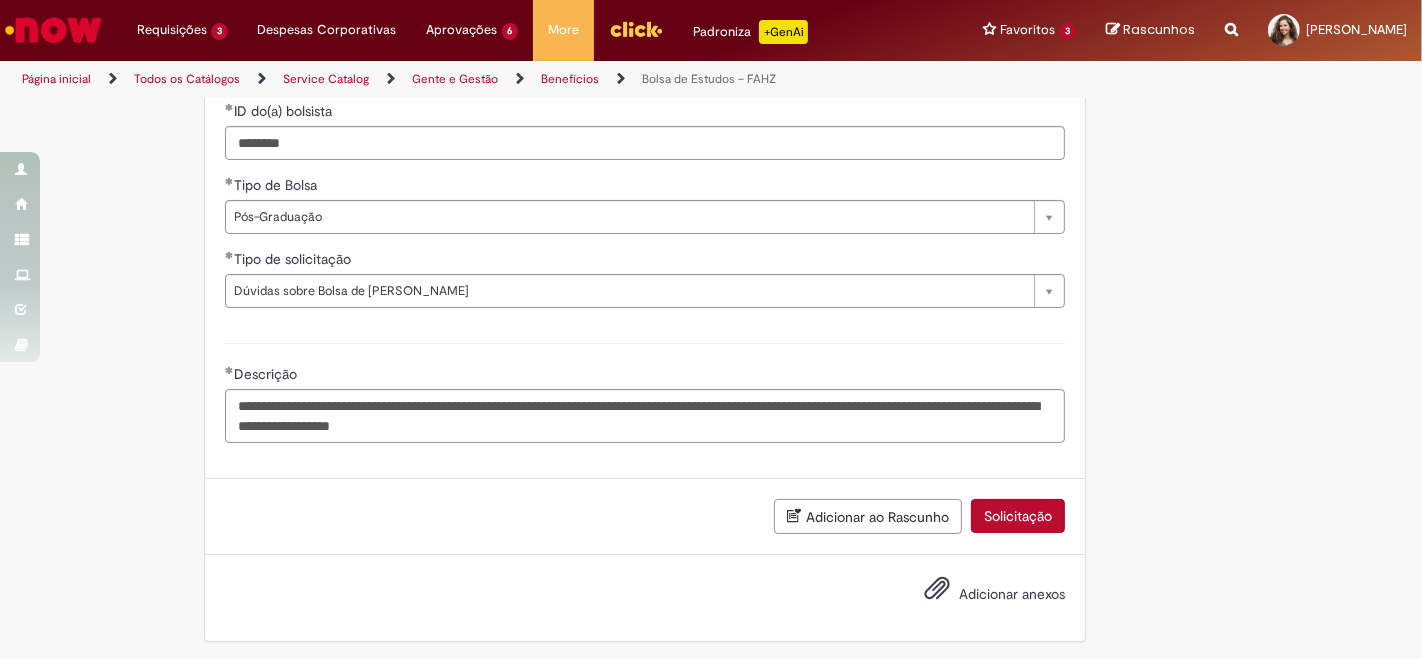 click on "Solicitação" at bounding box center [1018, 516] 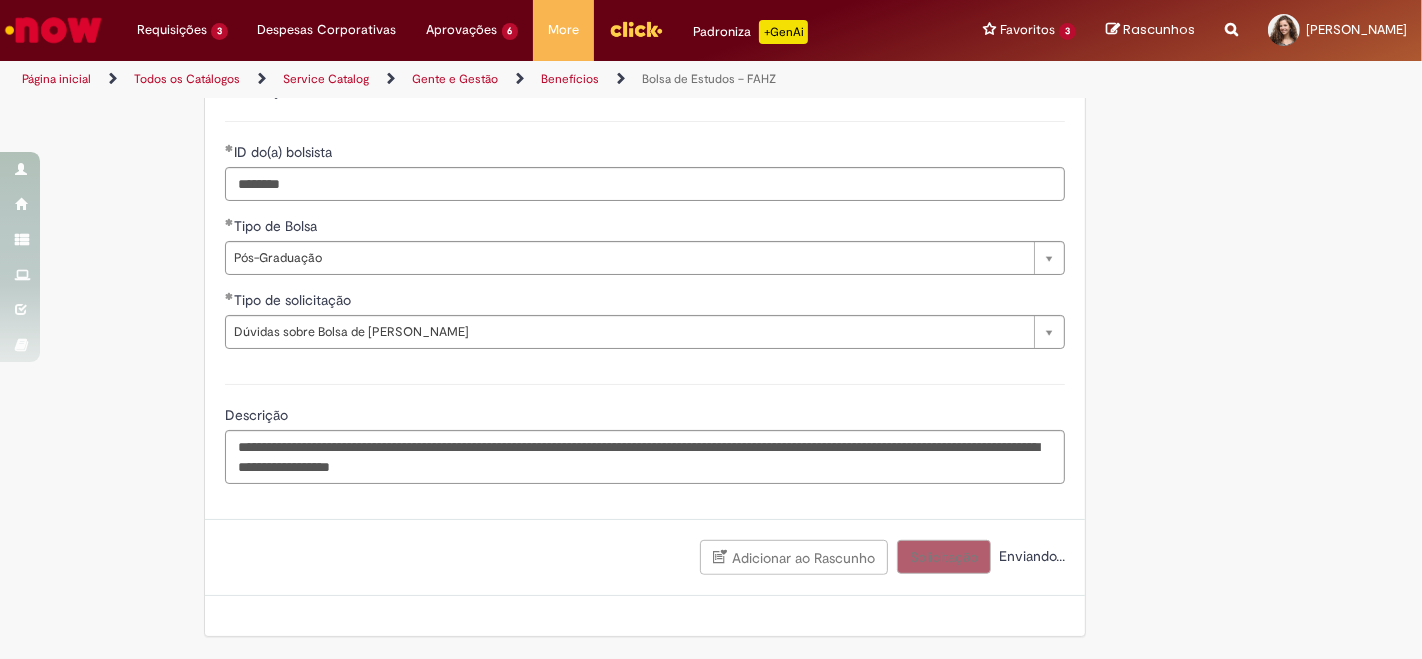 scroll, scrollTop: 870, scrollLeft: 0, axis: vertical 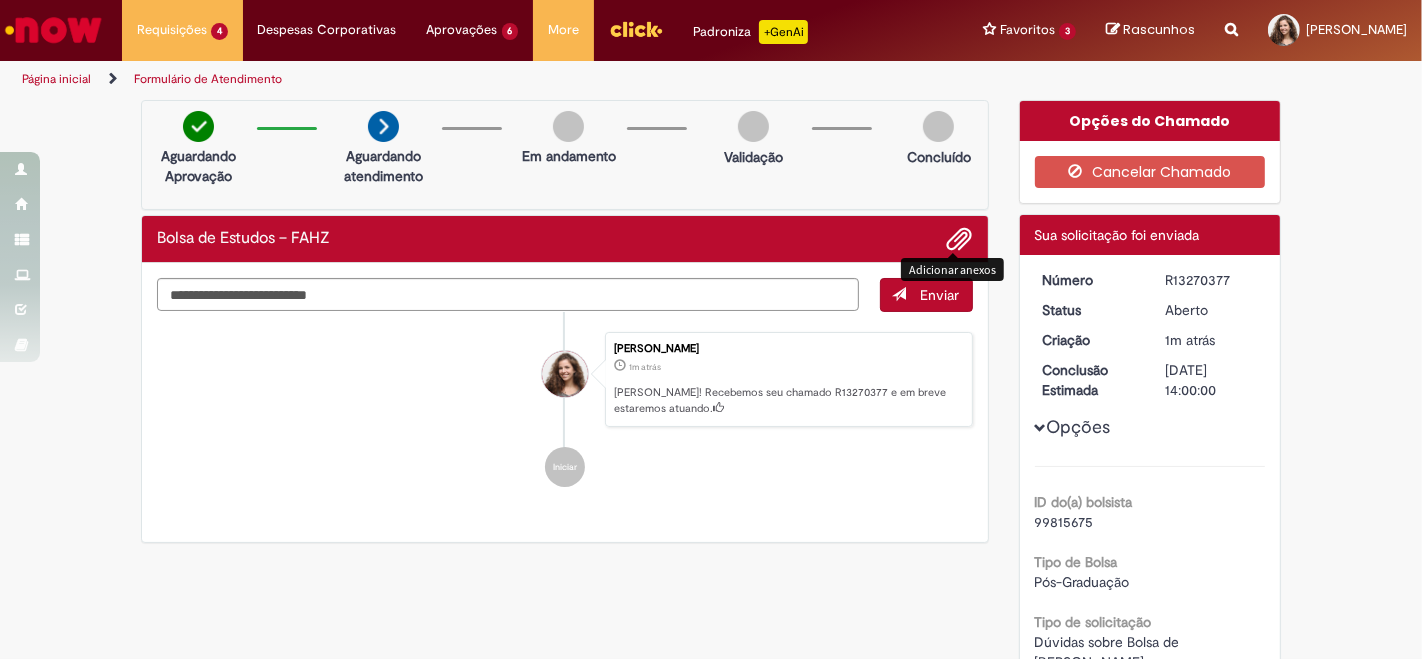 click at bounding box center (960, 240) 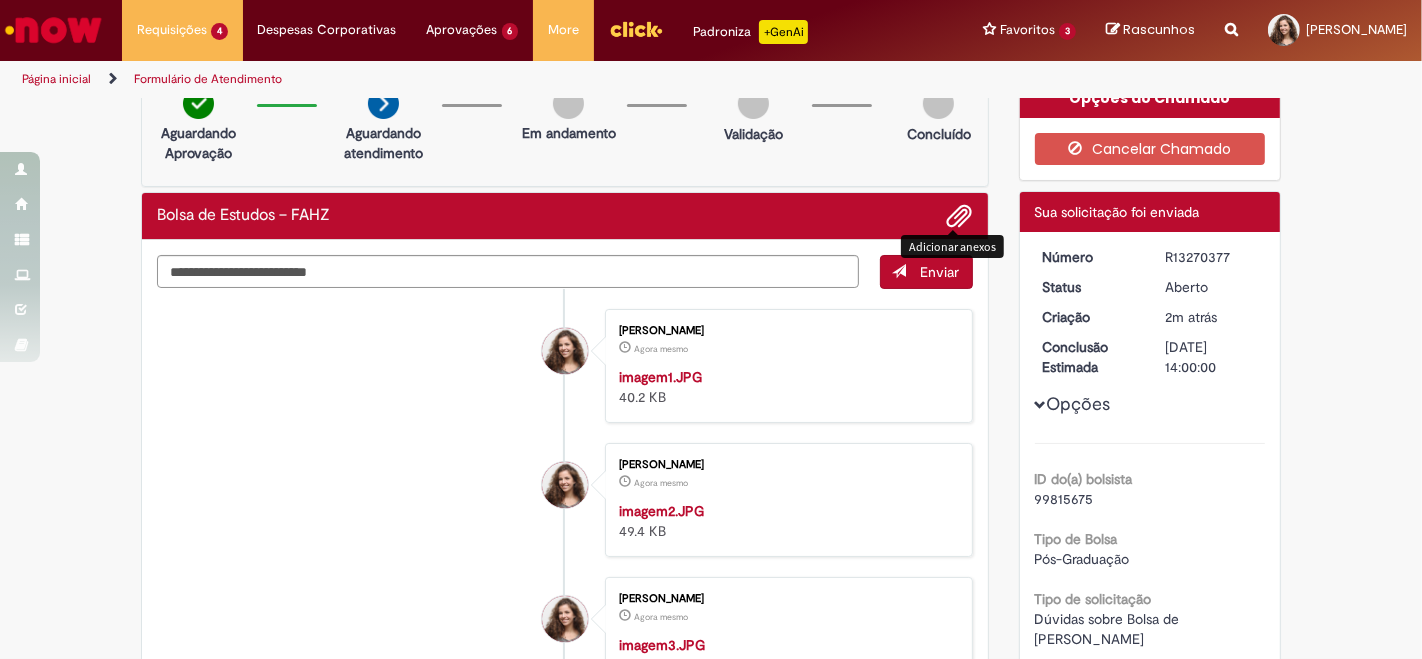 scroll, scrollTop: 19, scrollLeft: 0, axis: vertical 